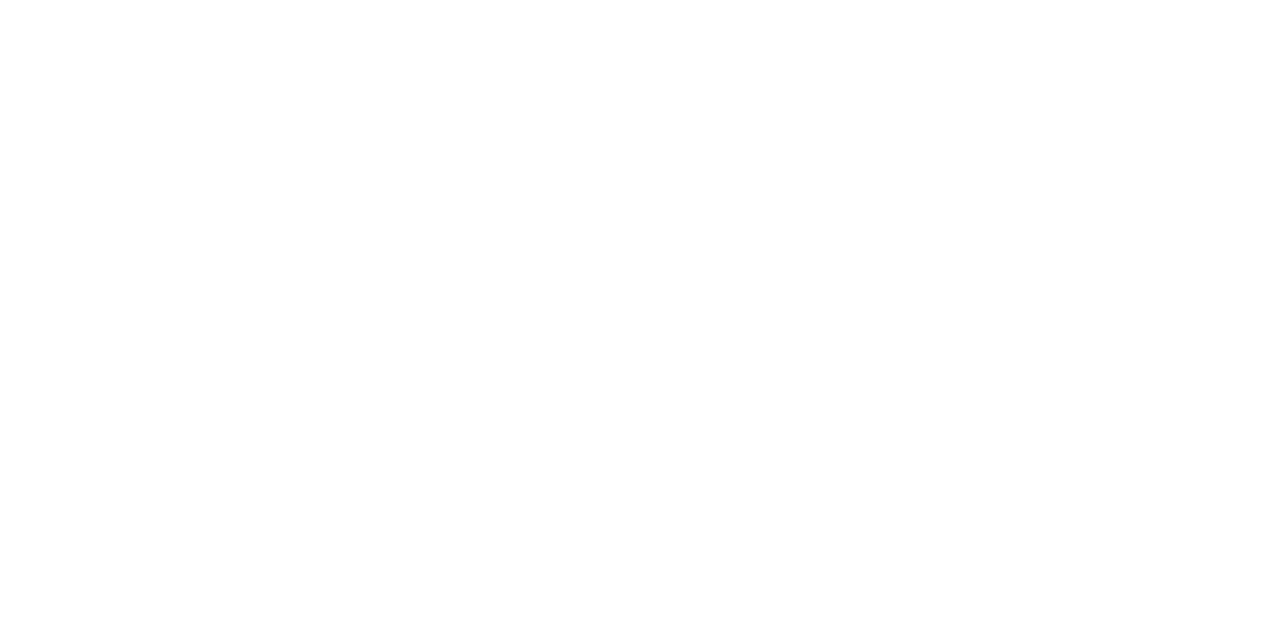 scroll, scrollTop: 0, scrollLeft: 0, axis: both 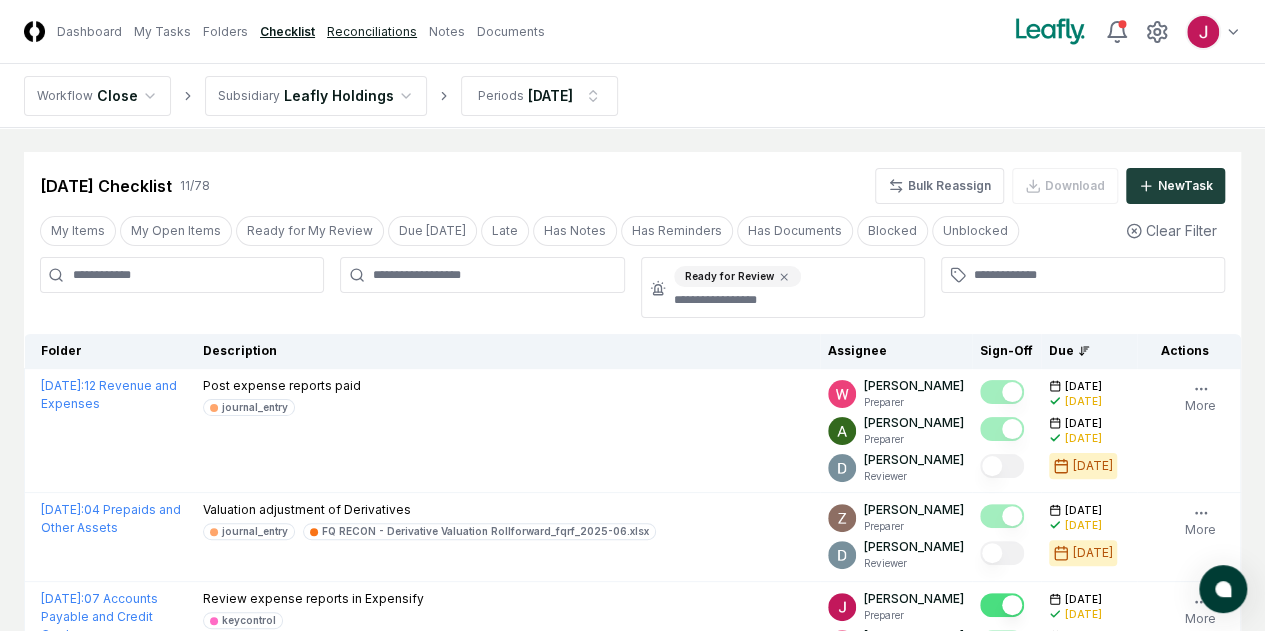 click on "Reconciliations" at bounding box center (372, 32) 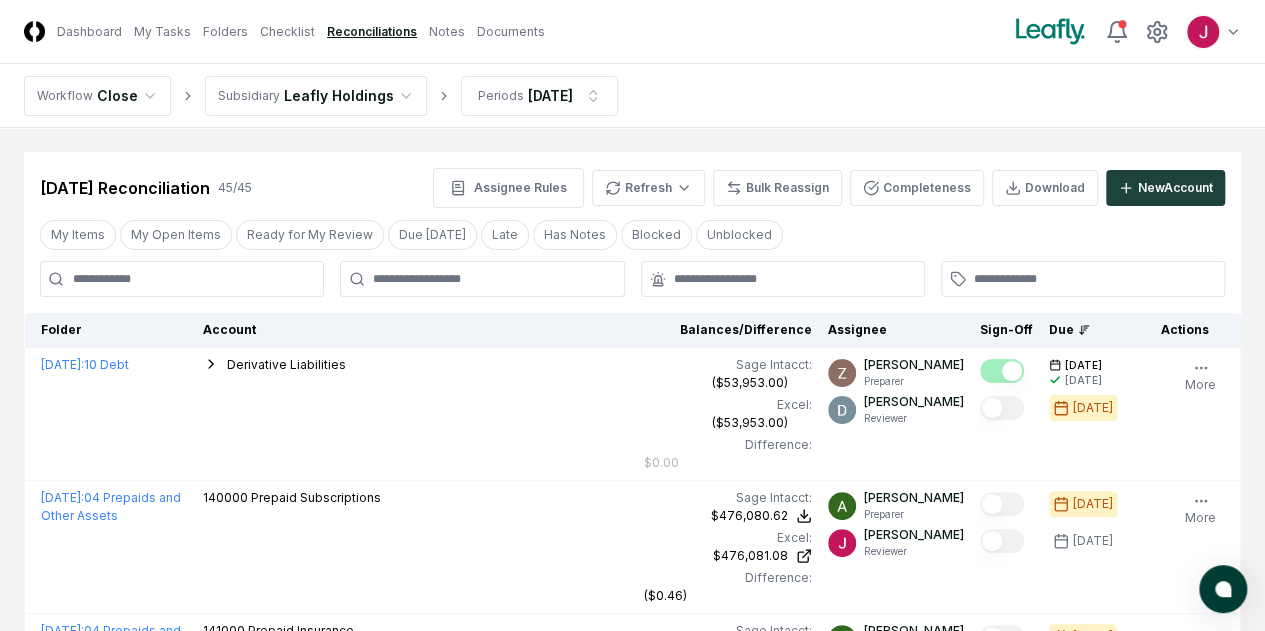 click at bounding box center [182, 279] 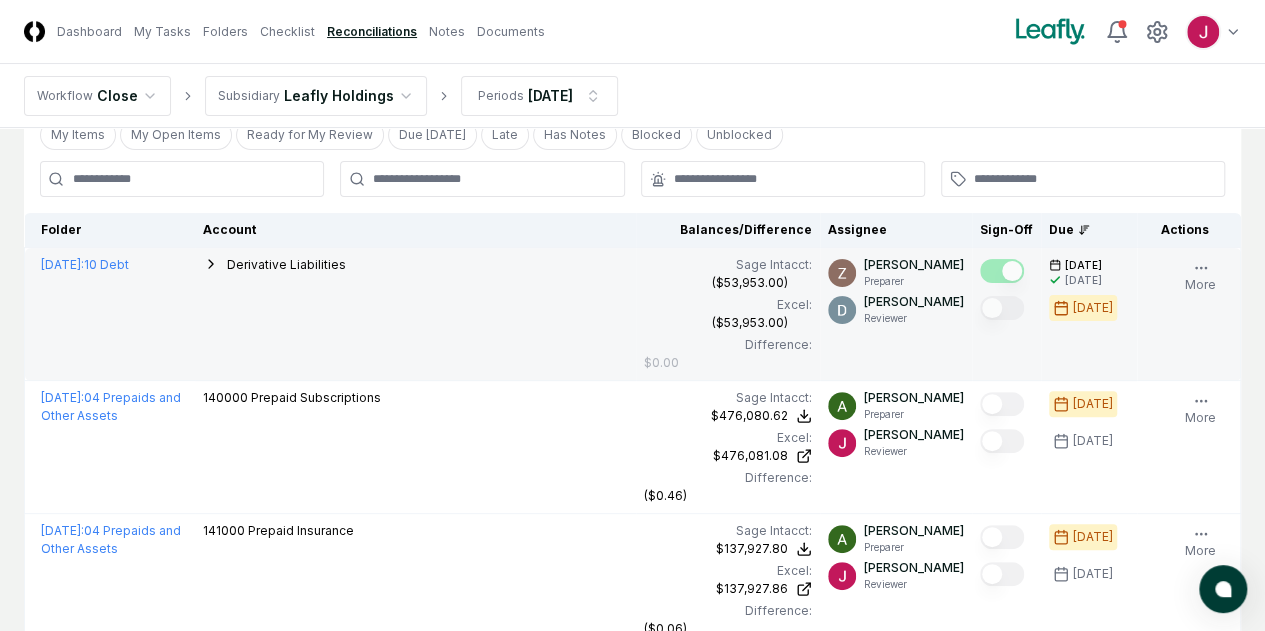 scroll, scrollTop: 0, scrollLeft: 0, axis: both 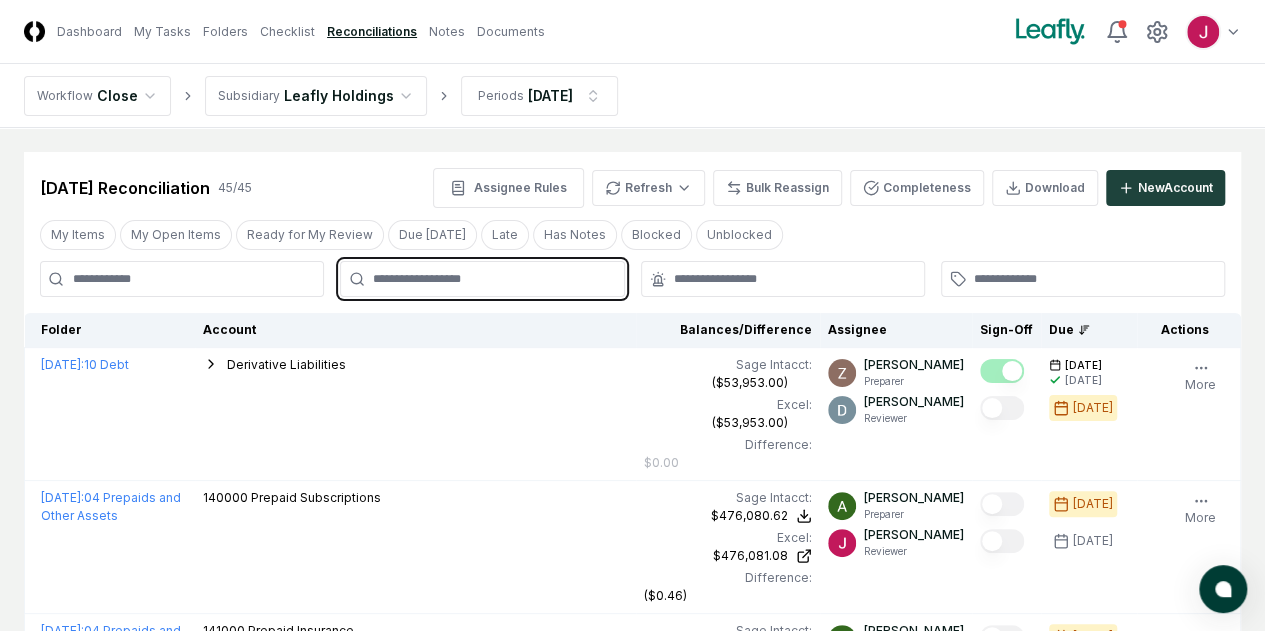 click at bounding box center (492, 279) 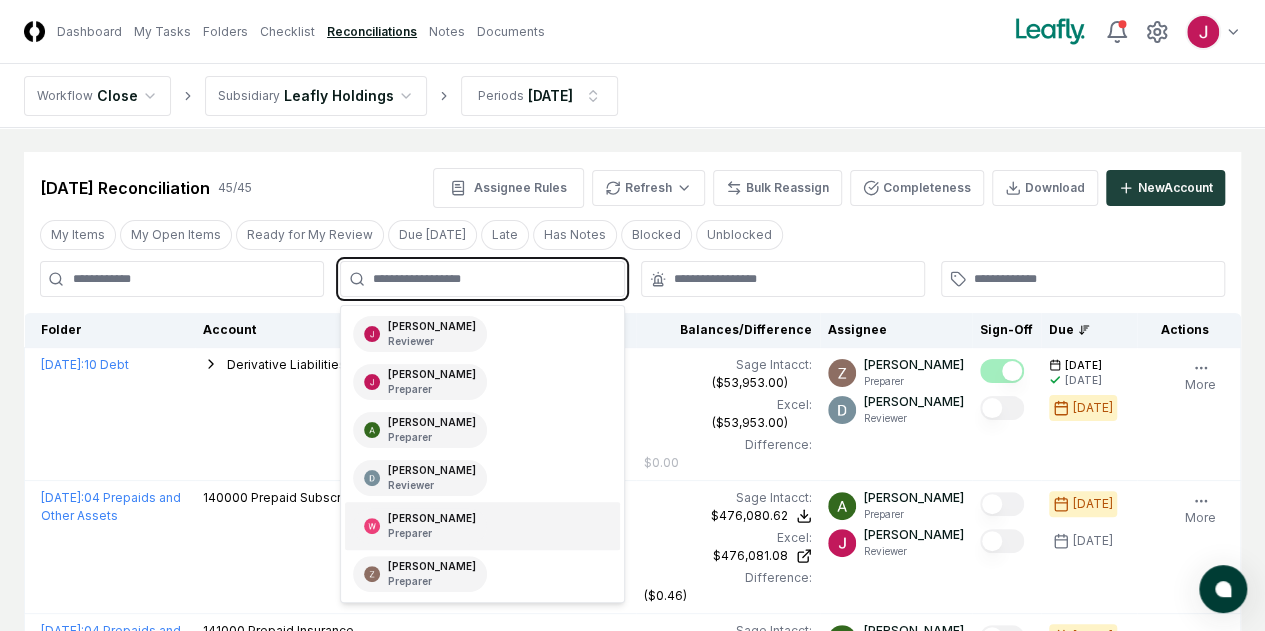 click on "[PERSON_NAME] Preparer" at bounding box center (432, 526) 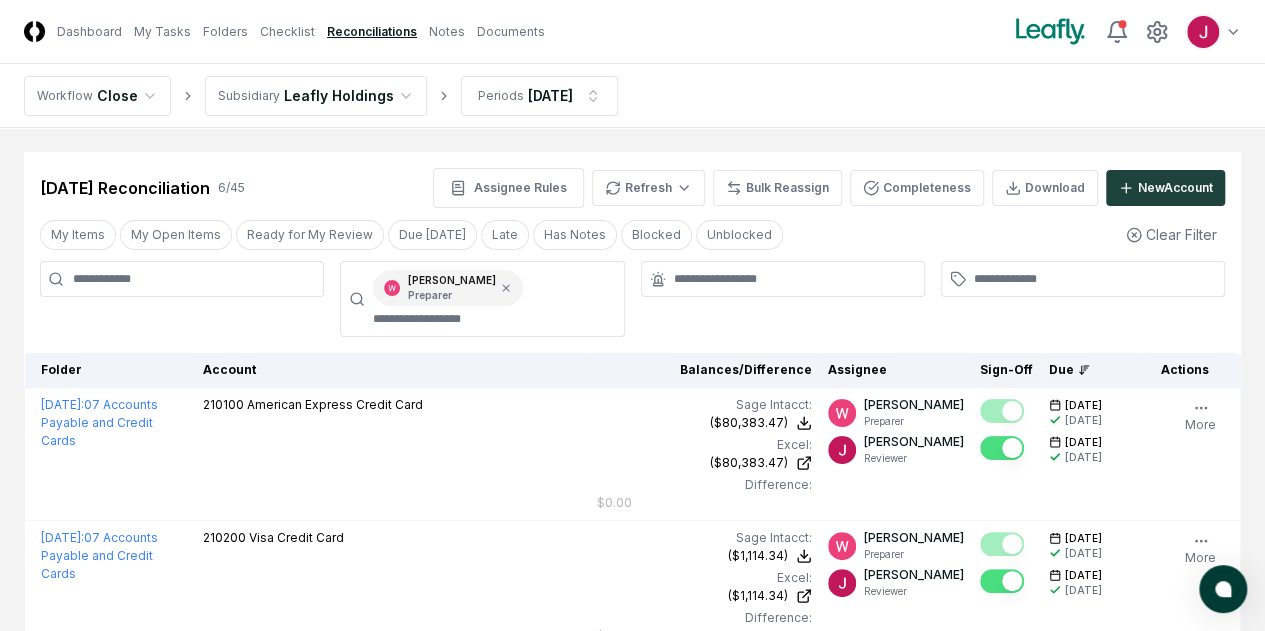 click at bounding box center (1083, 299) 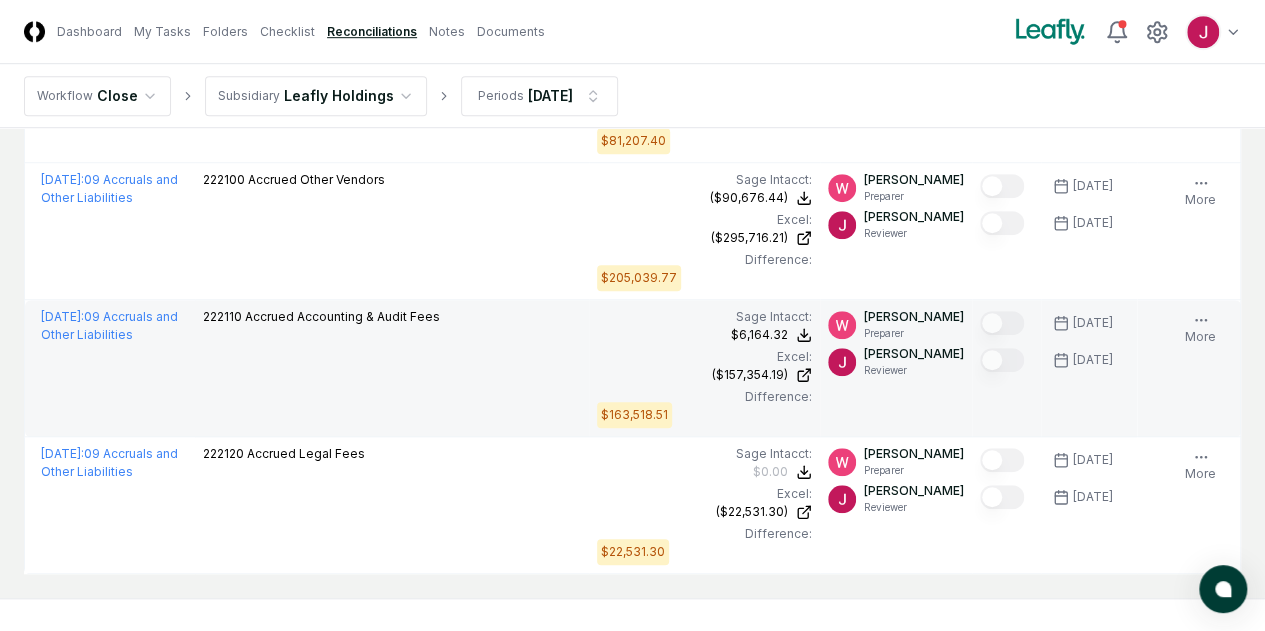 scroll, scrollTop: 500, scrollLeft: 0, axis: vertical 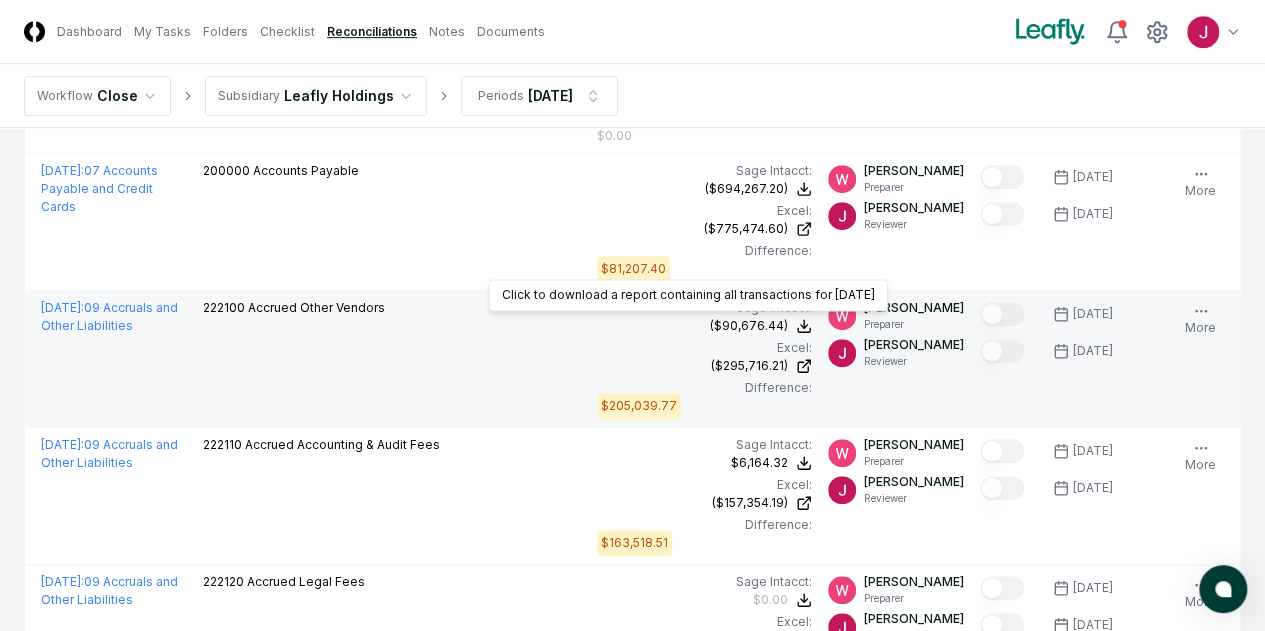 click on "($90,676.44)" at bounding box center [749, 326] 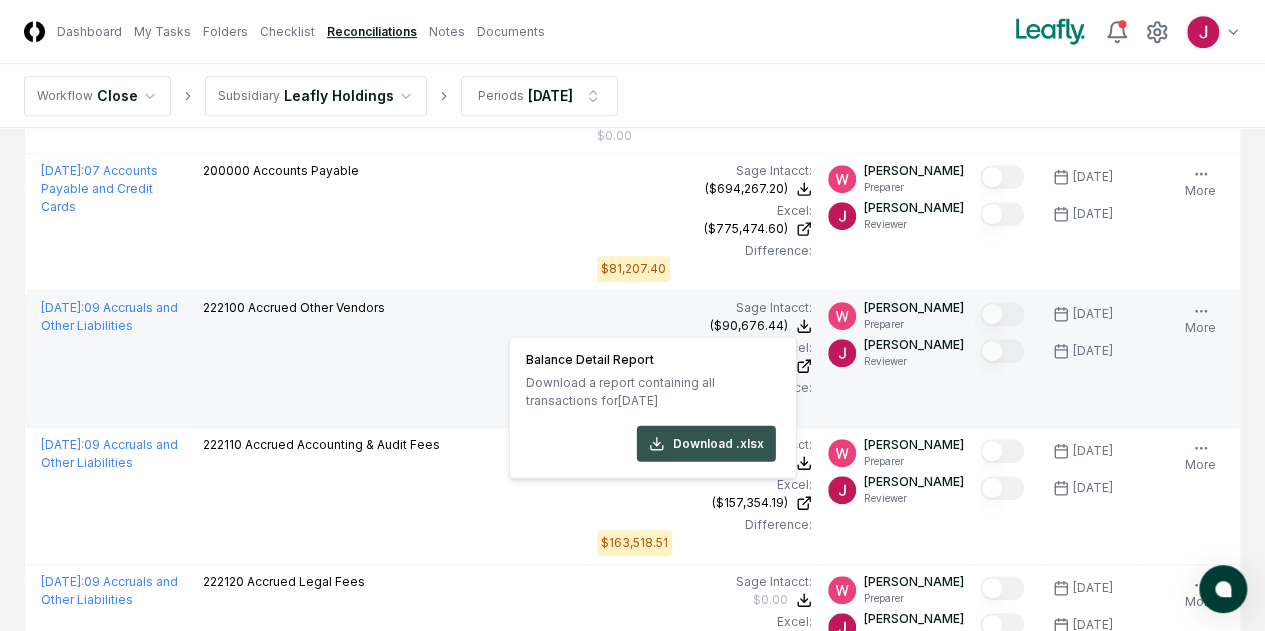 click on "Download .xlsx" at bounding box center (706, 444) 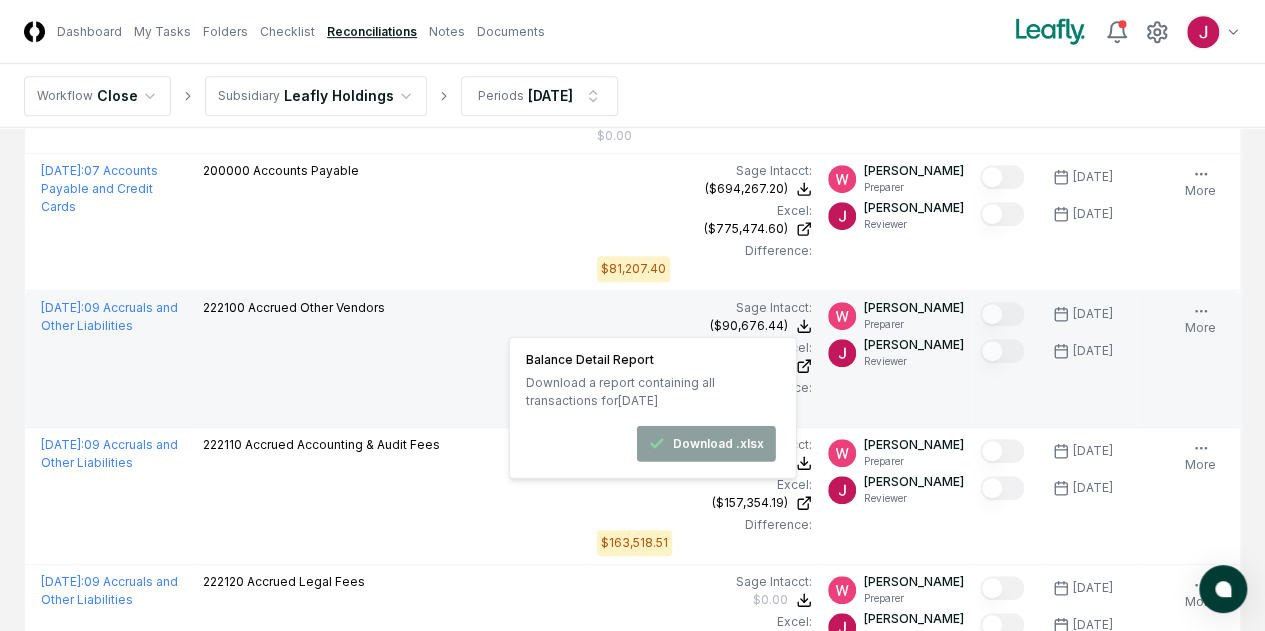click on "222100   Accrued Other Vendors" at bounding box center (392, 359) 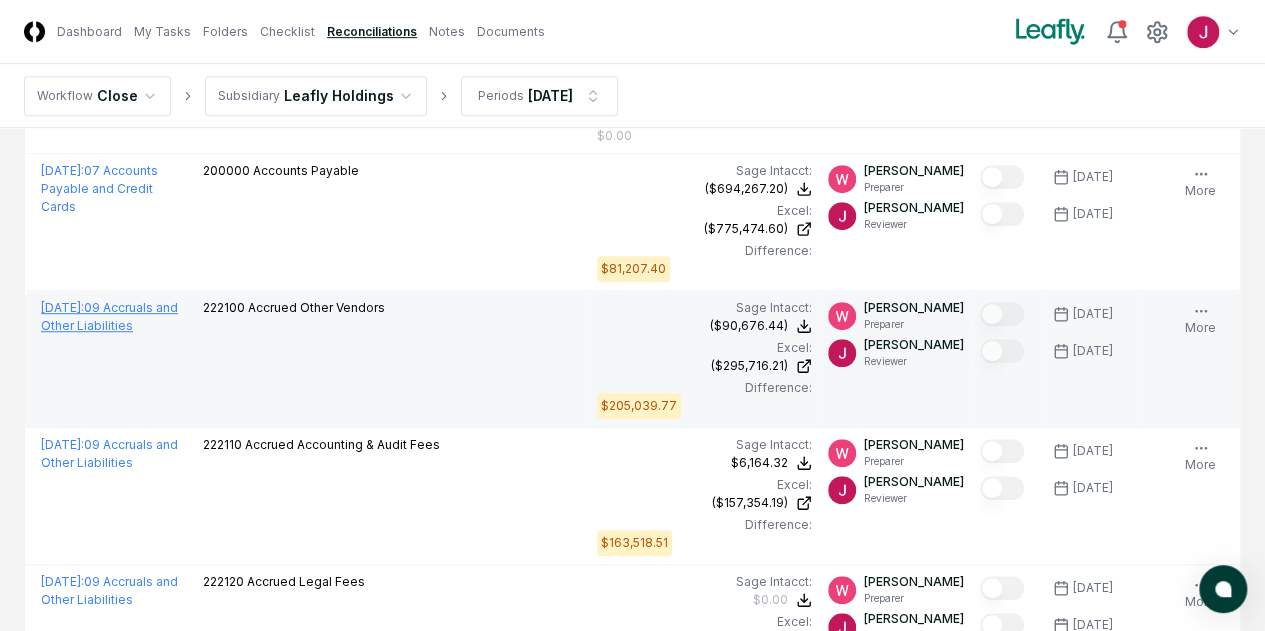 click on "[DATE] :  09 Accruals and Other Liabilities" at bounding box center [109, 316] 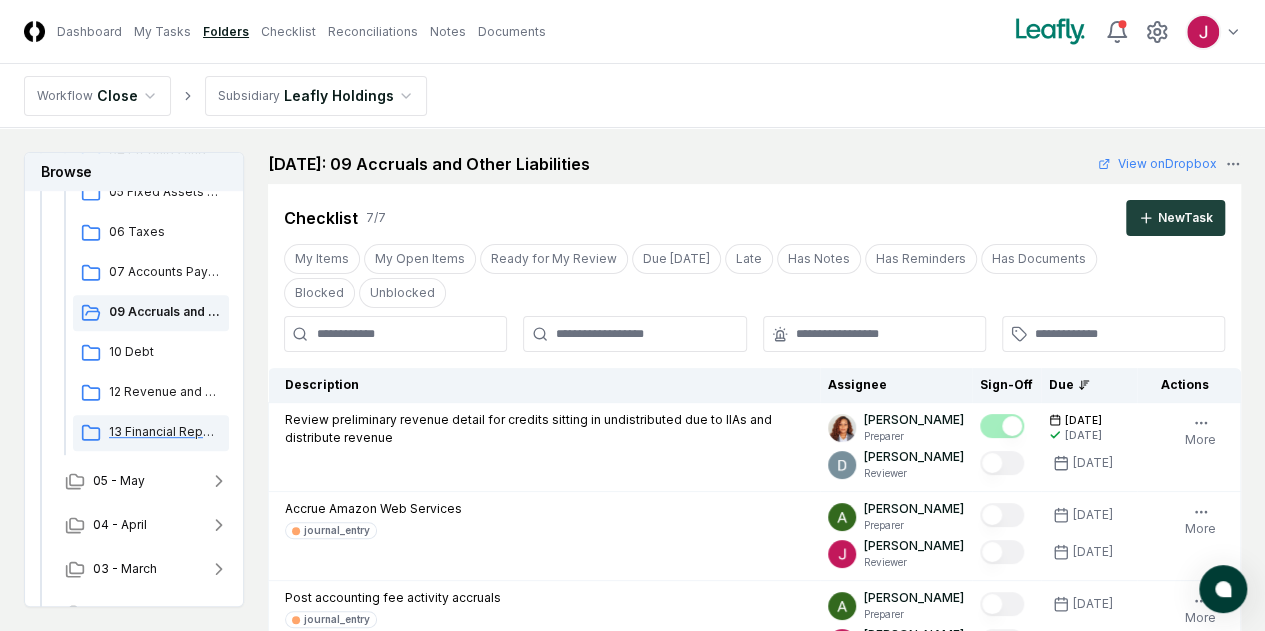 scroll, scrollTop: 400, scrollLeft: 0, axis: vertical 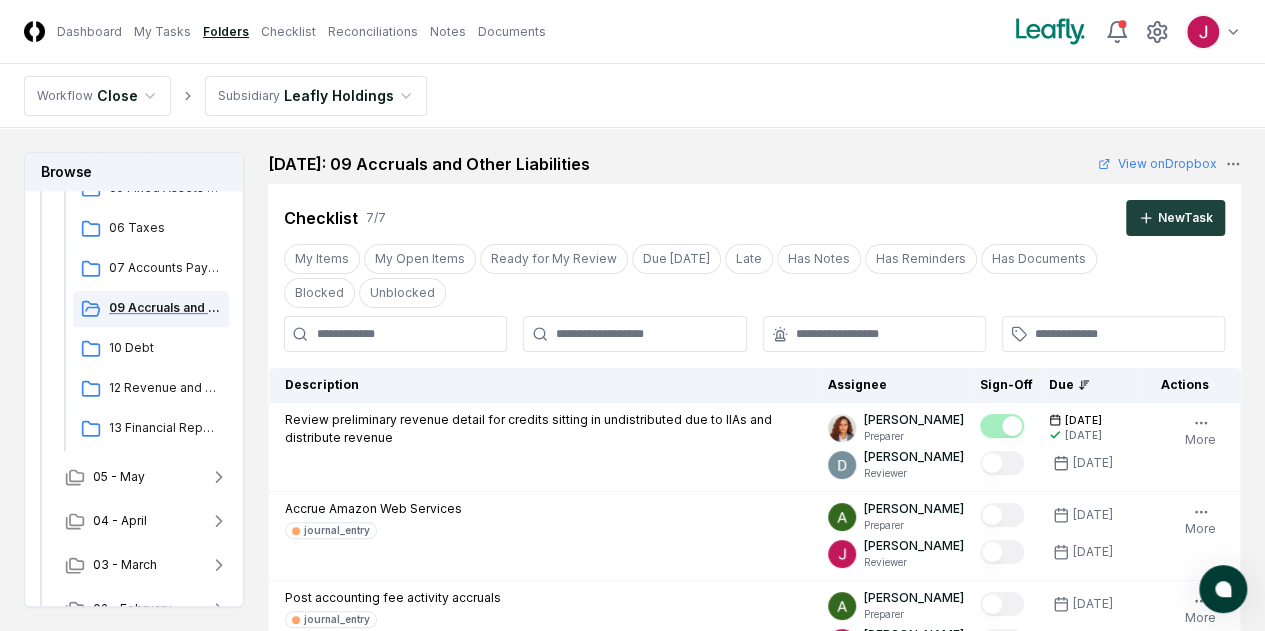 click on "09 Accruals and Other Liabilities" at bounding box center (165, 308) 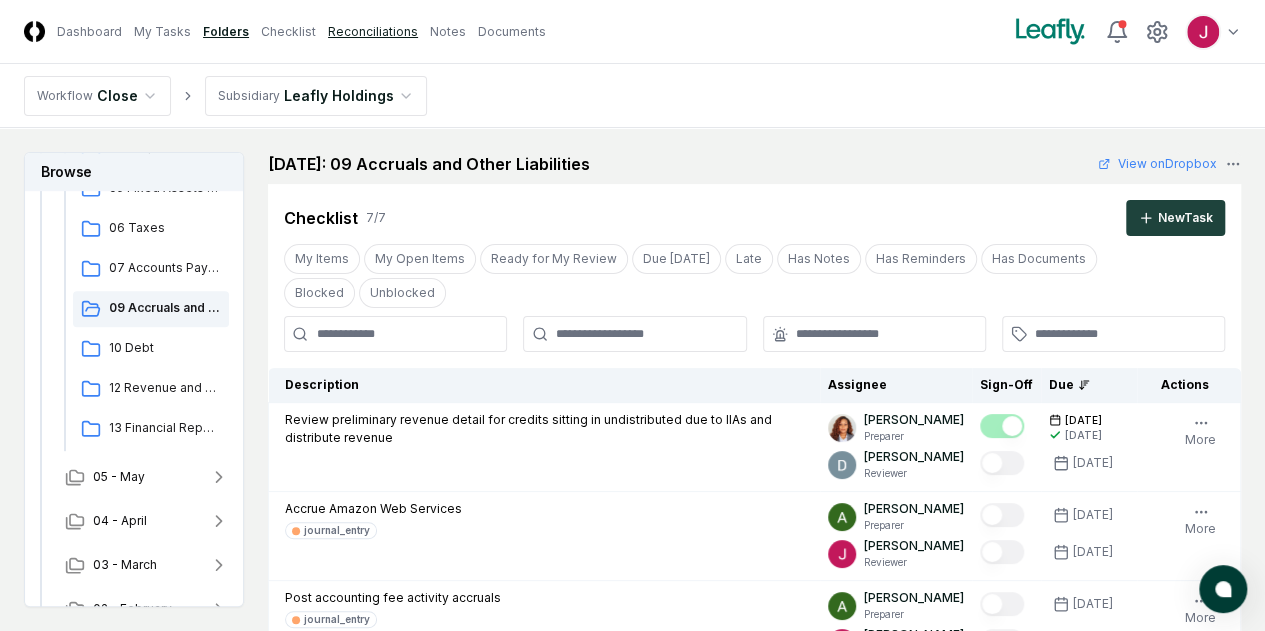 click on "Reconciliations" at bounding box center (373, 32) 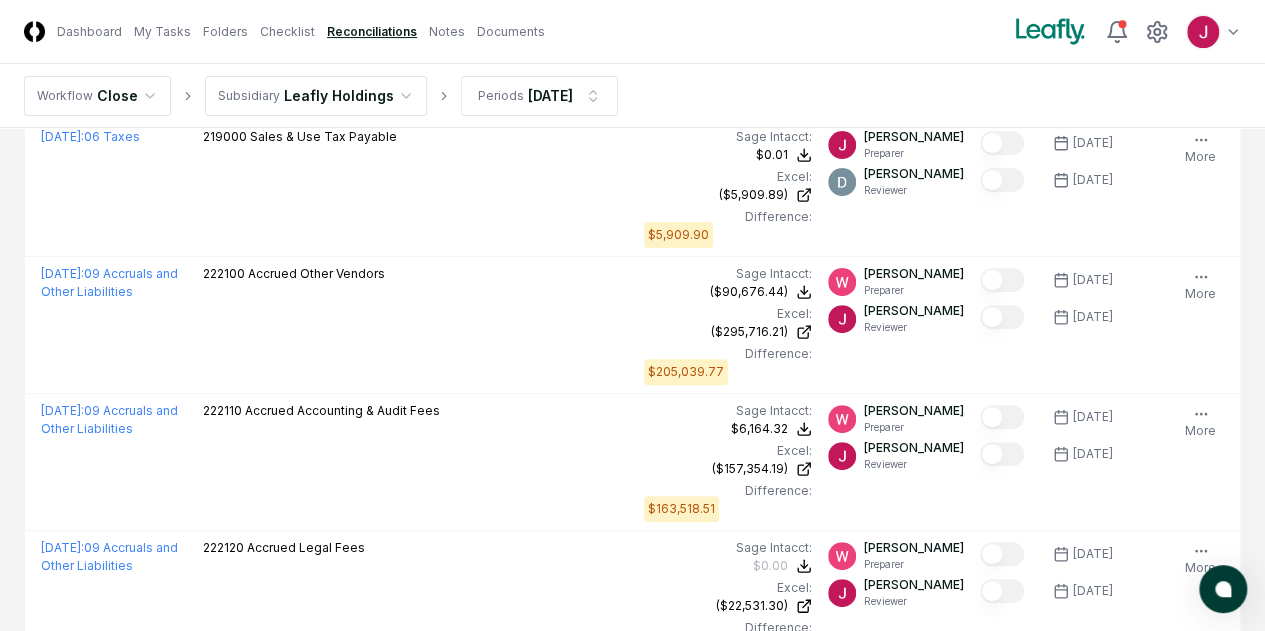 scroll, scrollTop: 4100, scrollLeft: 0, axis: vertical 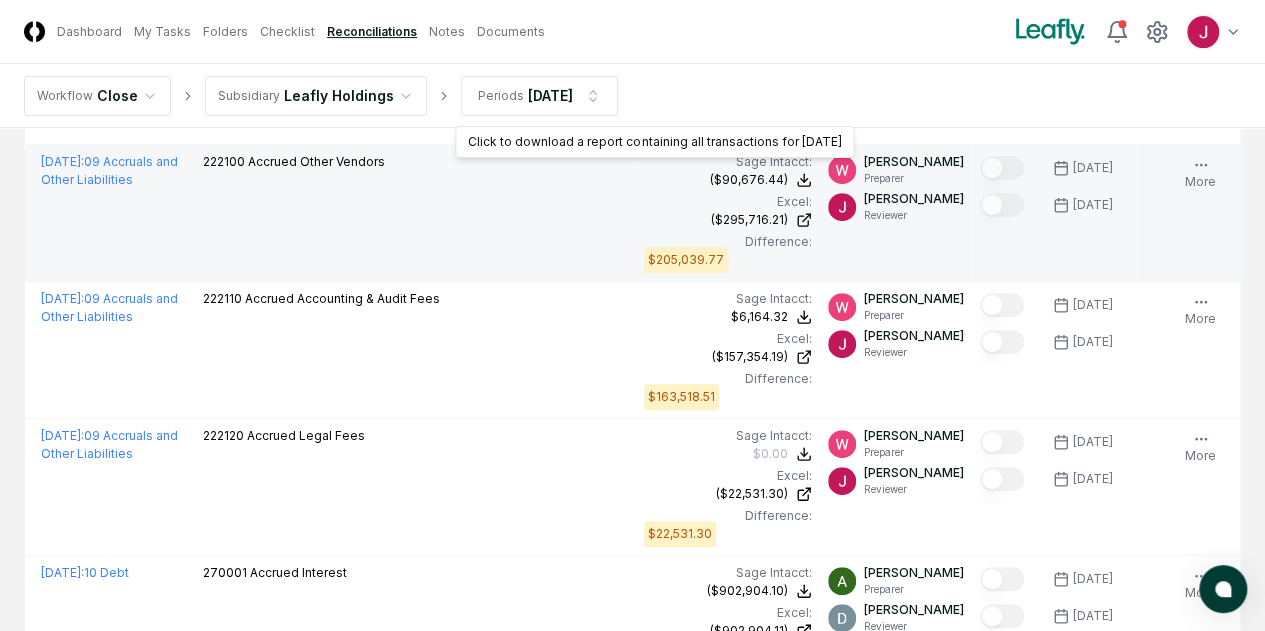 click on "($90,676.44)" at bounding box center (749, 180) 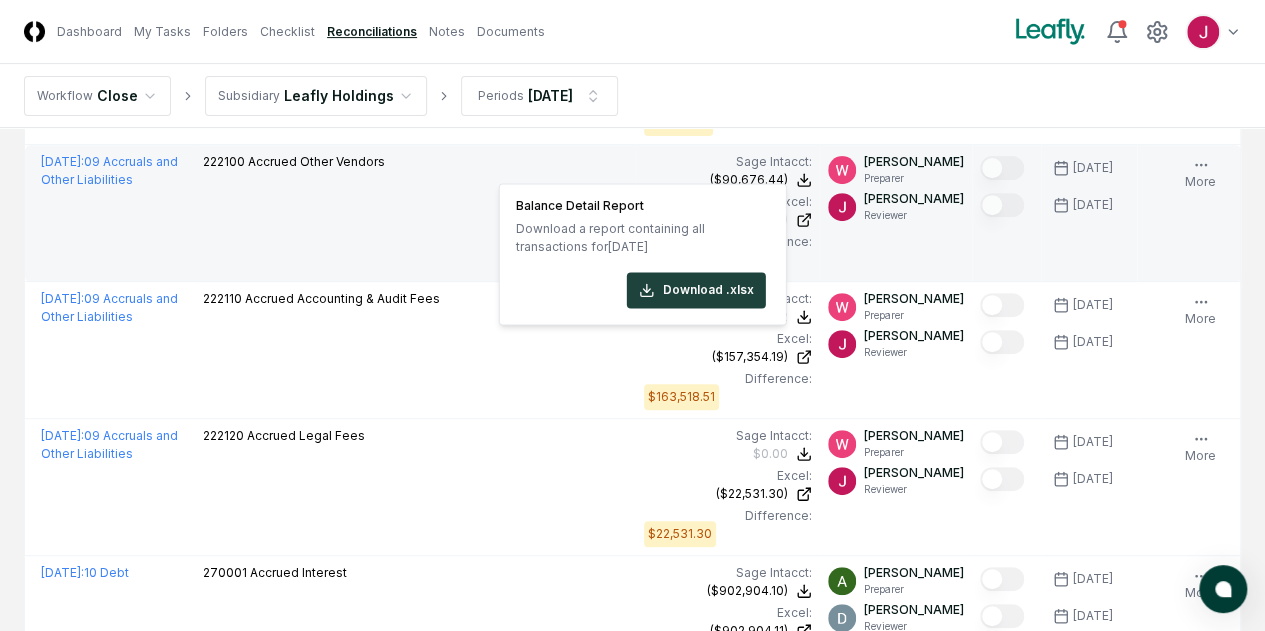 click on "222100   Accrued Other Vendors" at bounding box center (415, 213) 